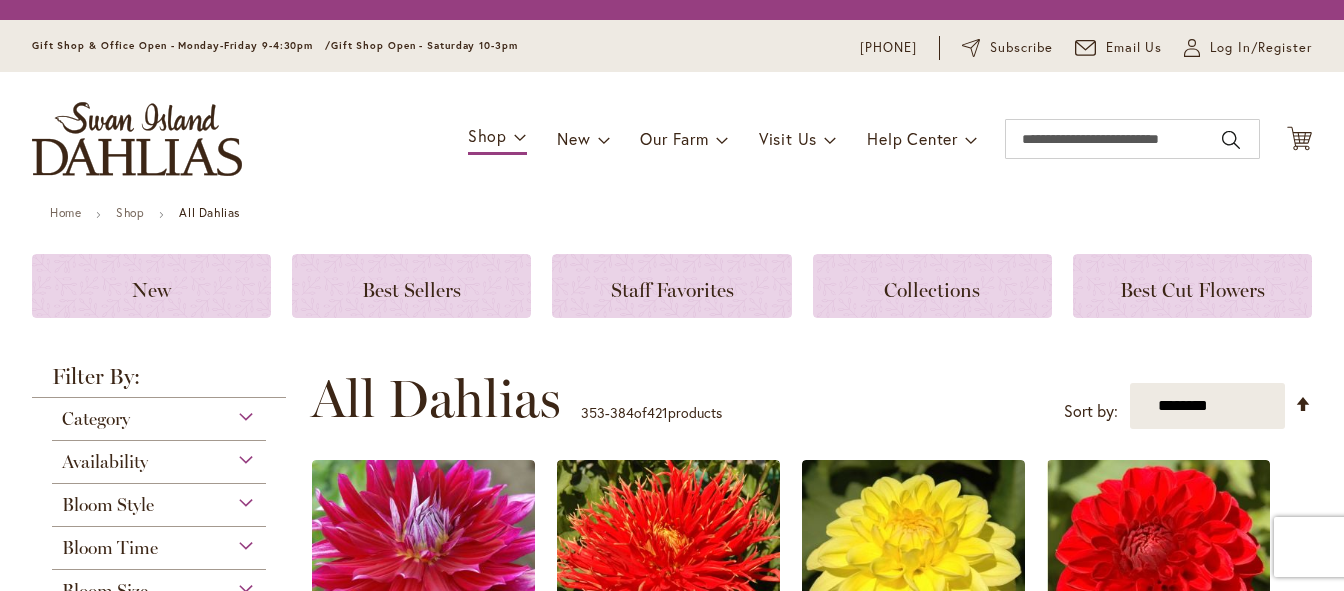 scroll, scrollTop: 0, scrollLeft: 0, axis: both 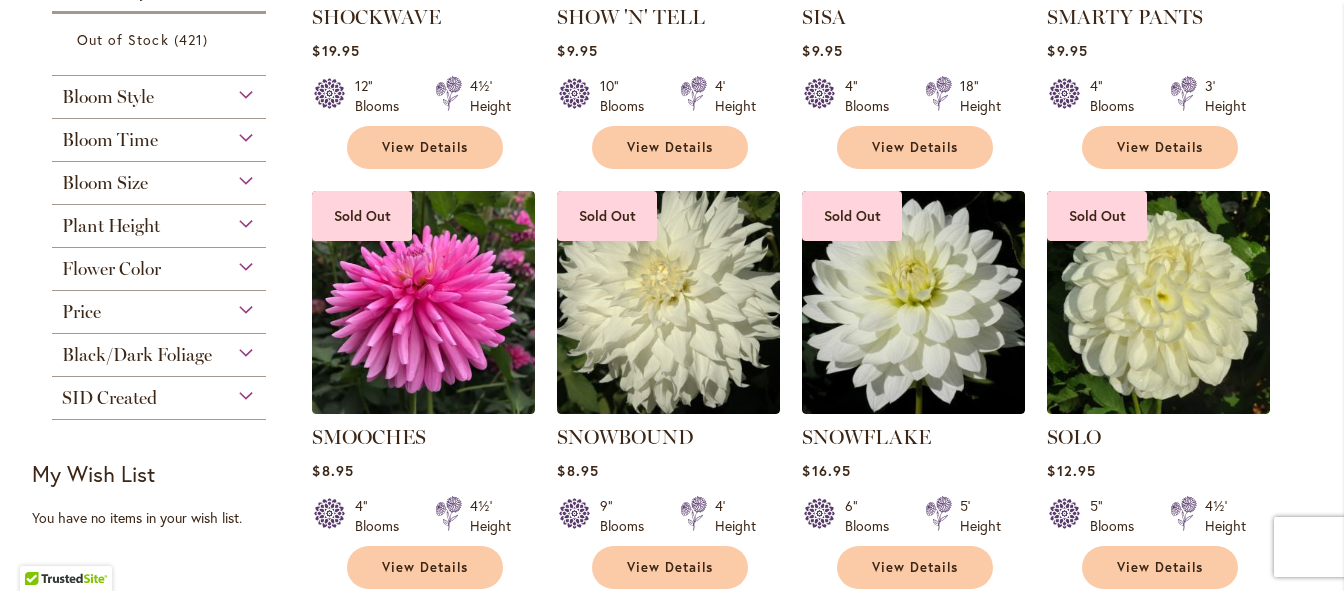 click on "Bloom Size" at bounding box center [105, 183] 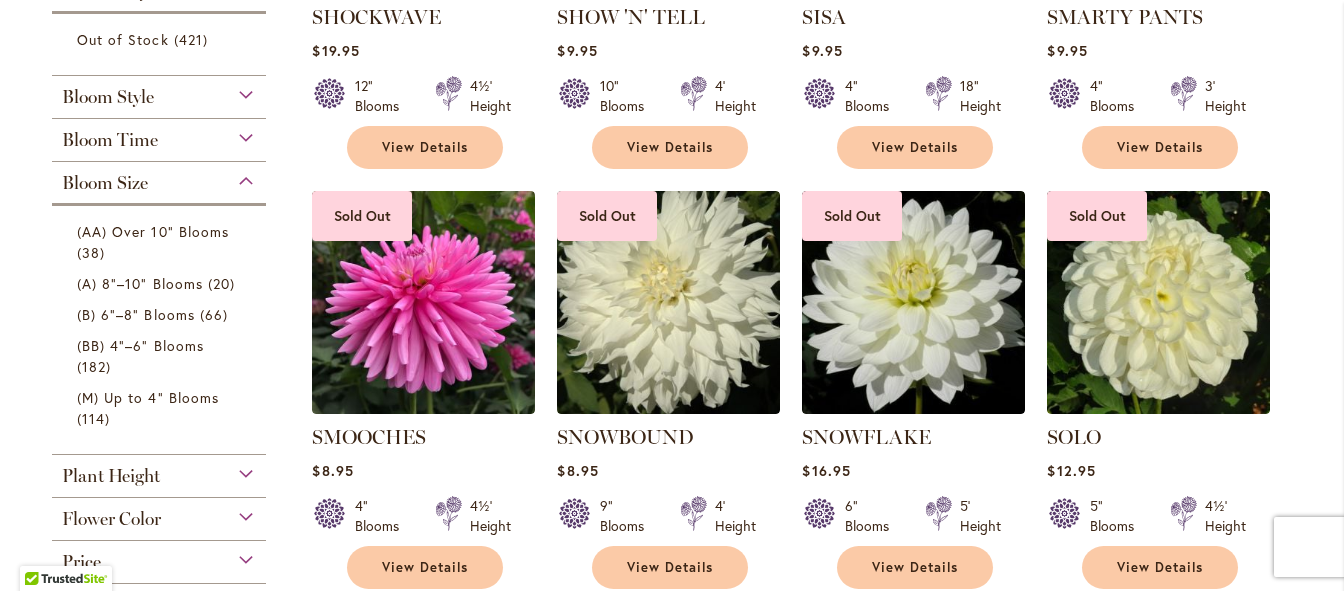 scroll, scrollTop: 984, scrollLeft: 0, axis: vertical 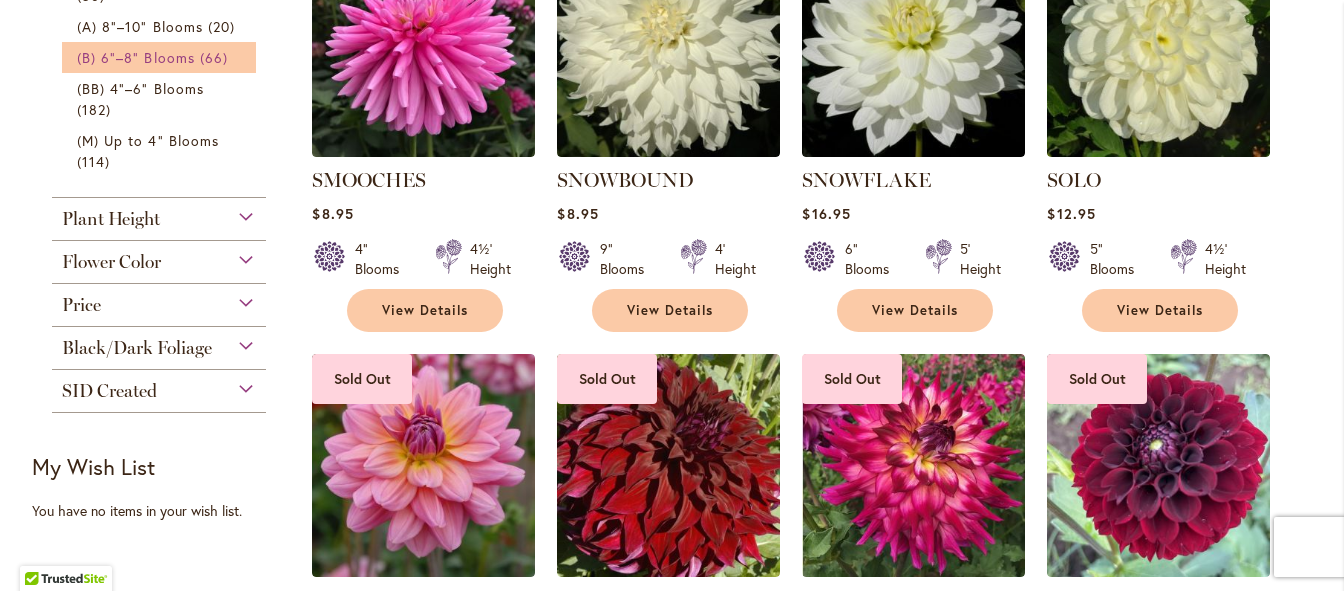 click on "(B) 6"–8" Blooms" at bounding box center (136, 57) 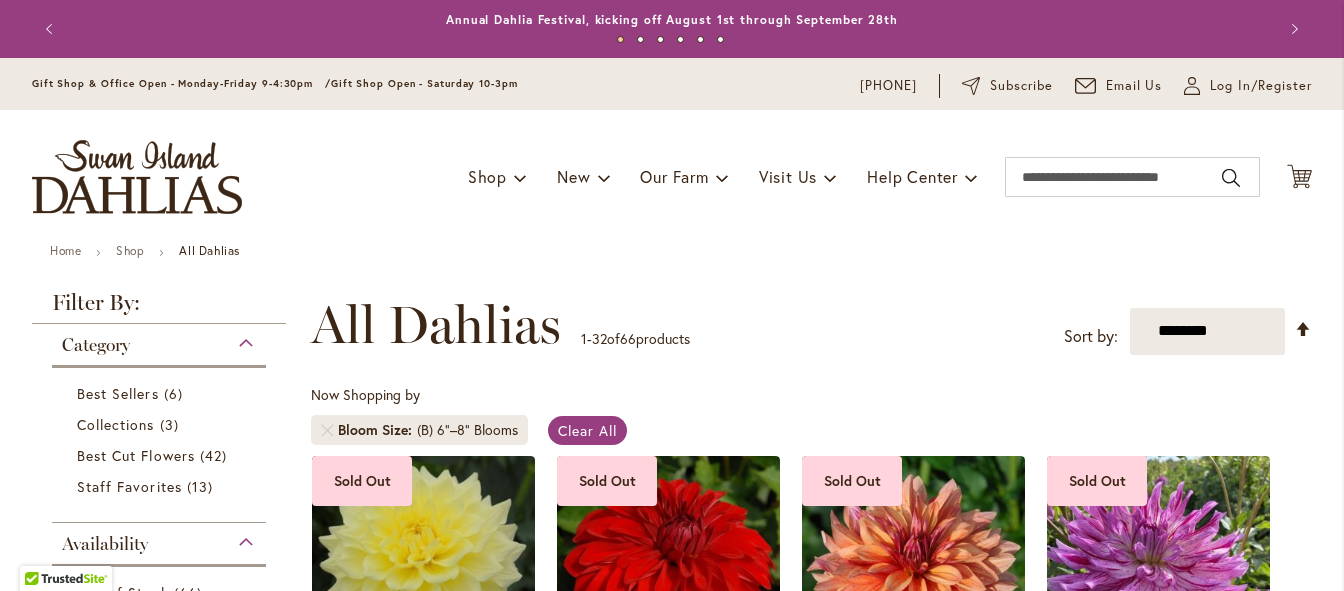scroll, scrollTop: 0, scrollLeft: 0, axis: both 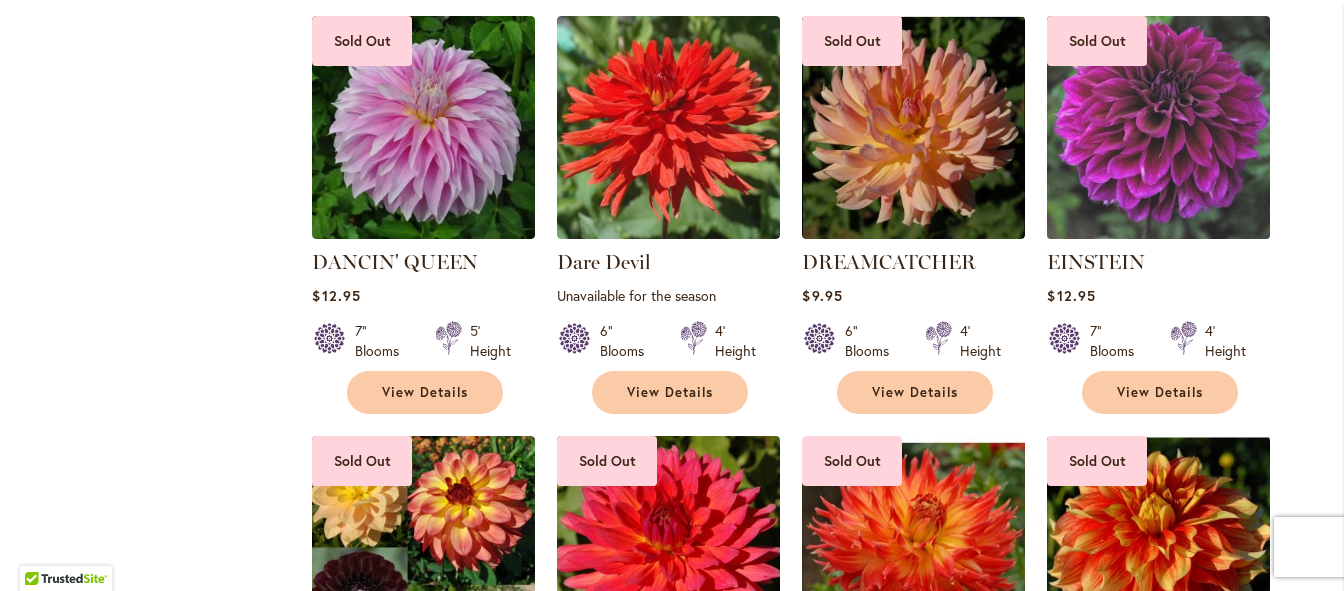 click at bounding box center (1159, 127) 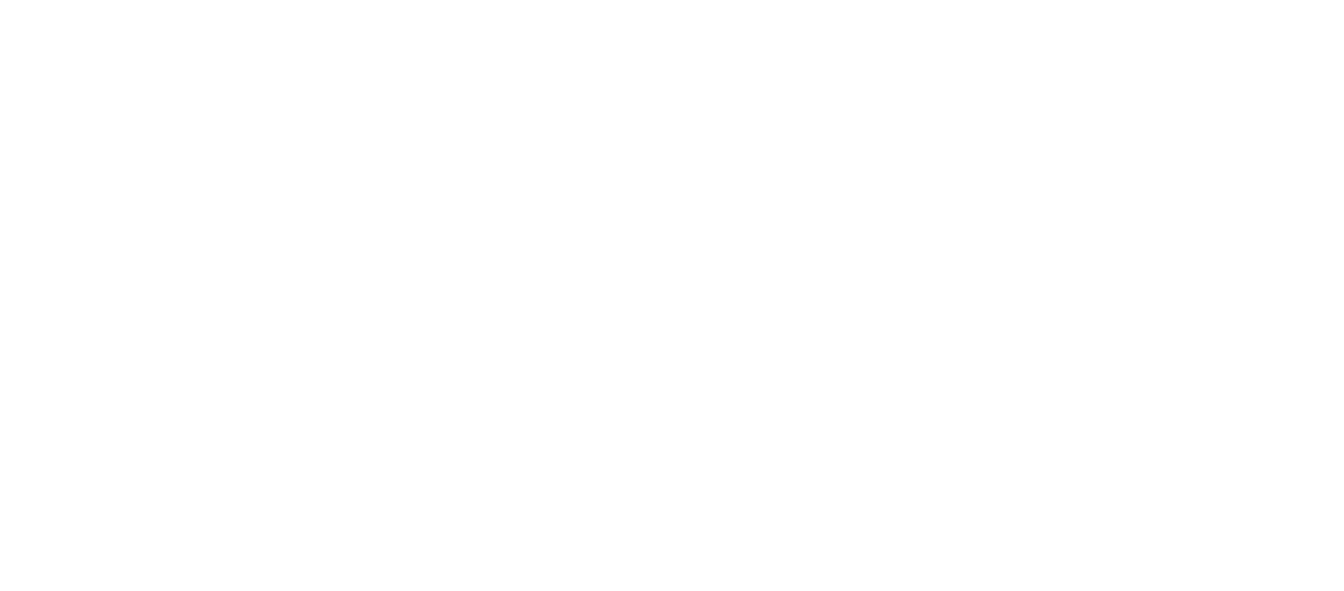scroll, scrollTop: 0, scrollLeft: 0, axis: both 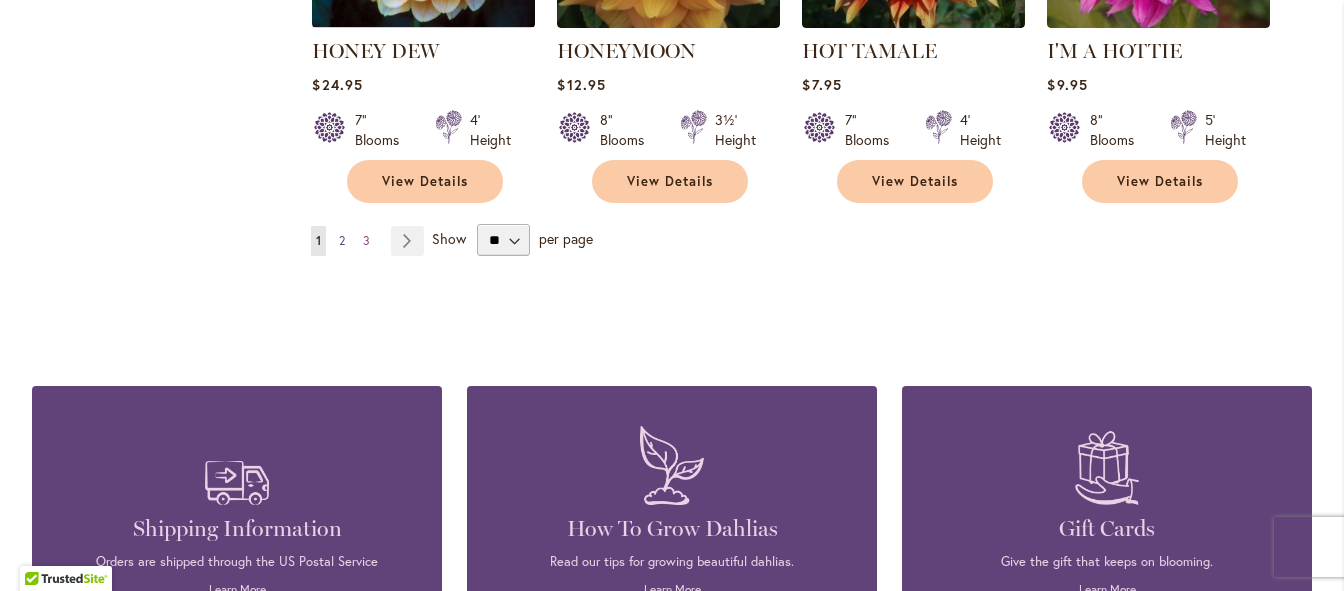 click on "2" at bounding box center (342, 240) 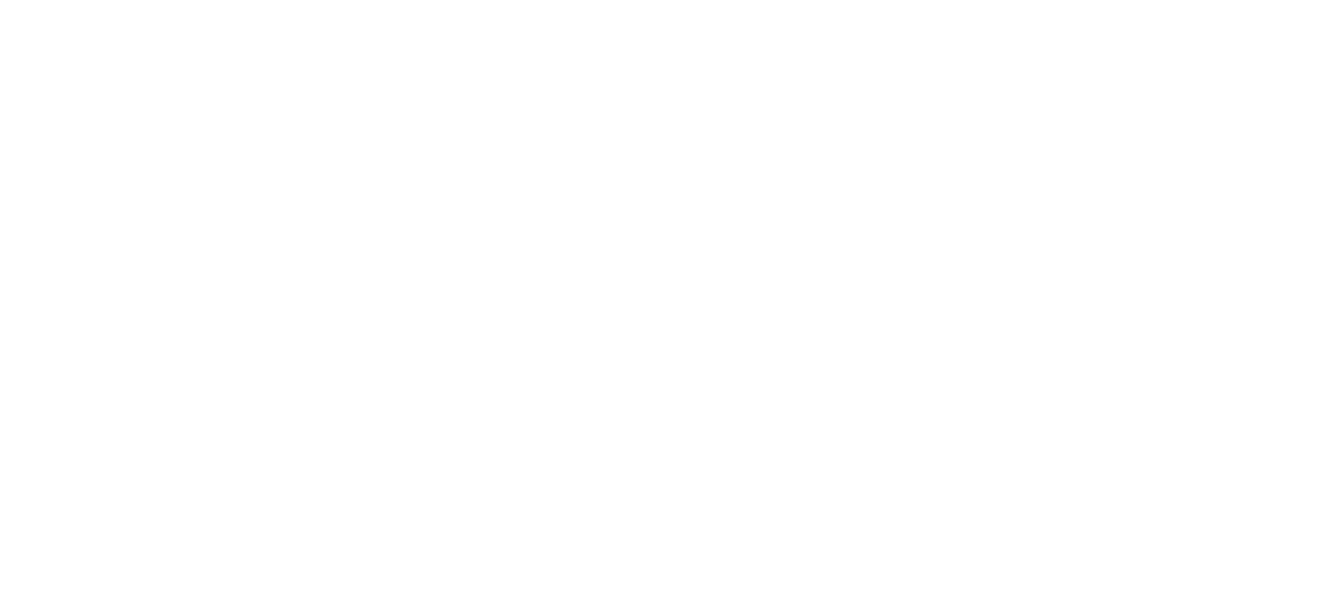 scroll, scrollTop: 0, scrollLeft: 0, axis: both 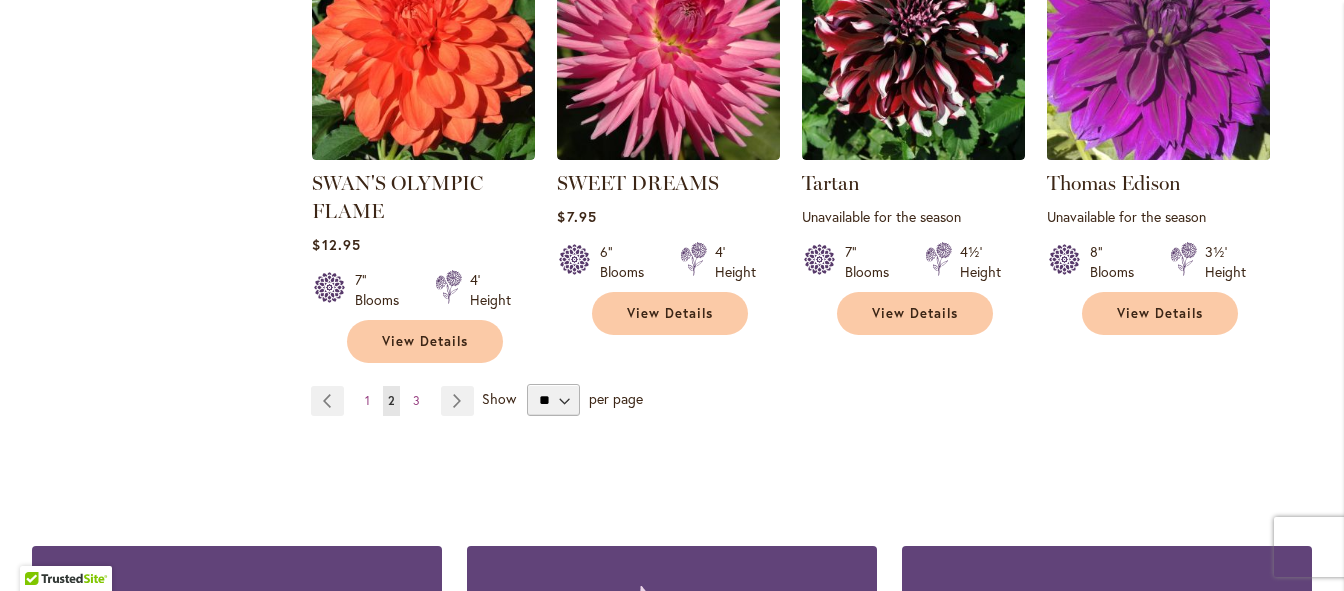 click at bounding box center [1159, 48] 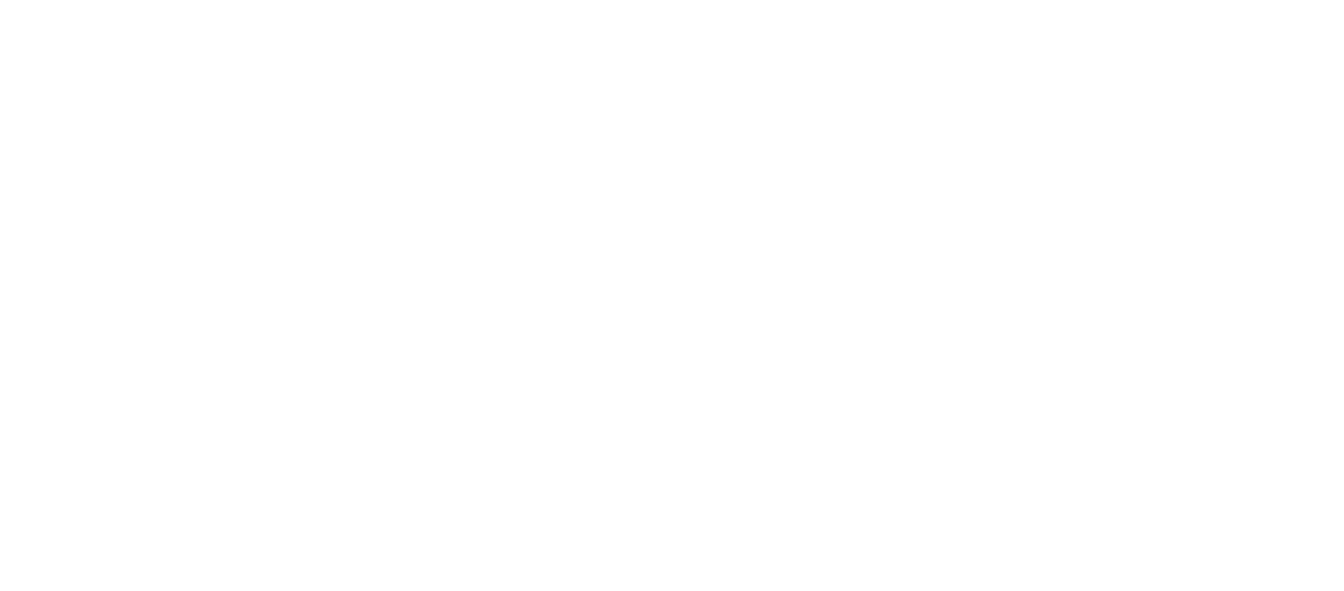 scroll, scrollTop: 0, scrollLeft: 0, axis: both 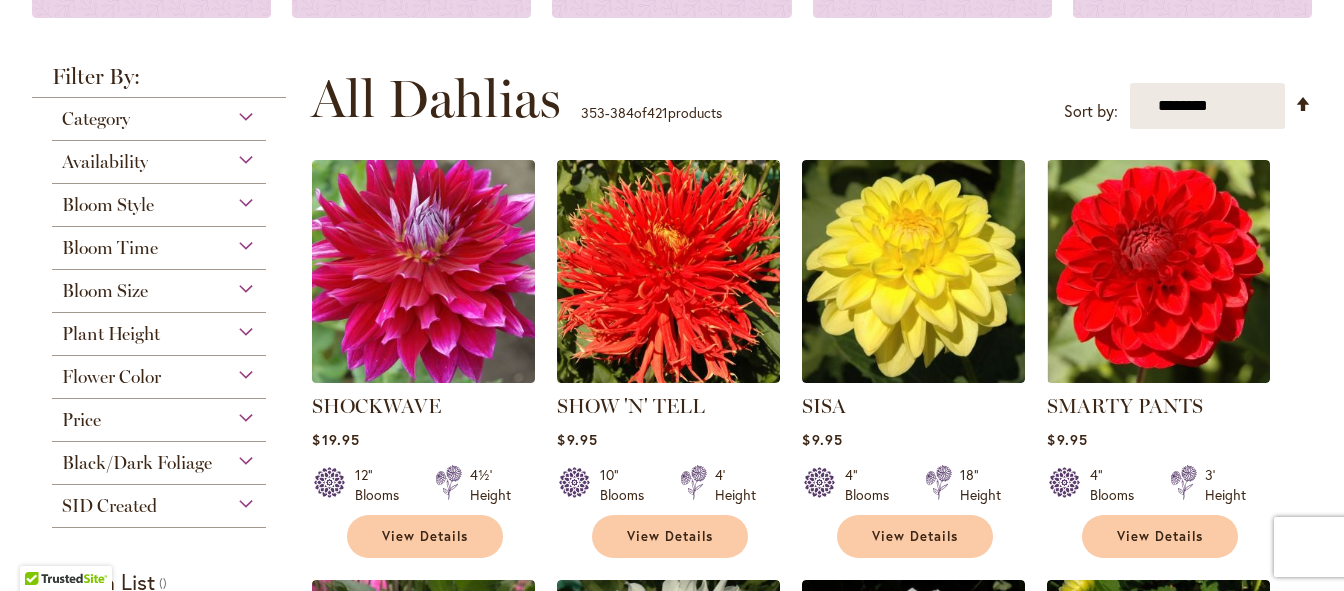 click on "Bloom Size" at bounding box center [159, 286] 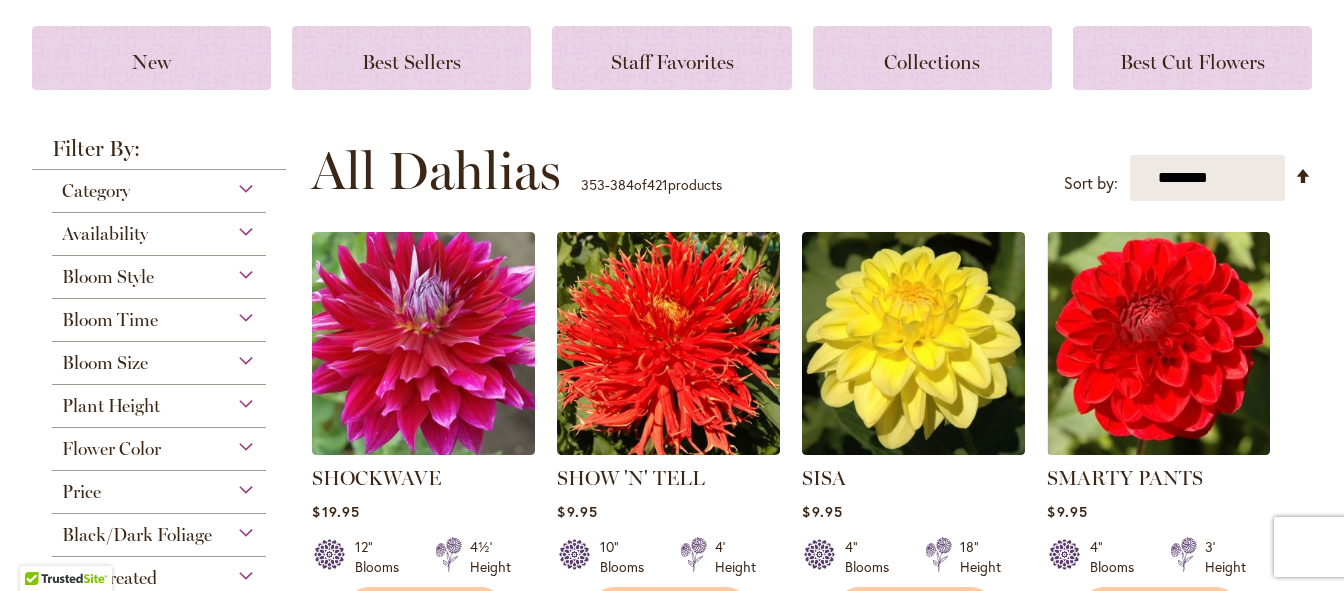 scroll, scrollTop: 200, scrollLeft: 0, axis: vertical 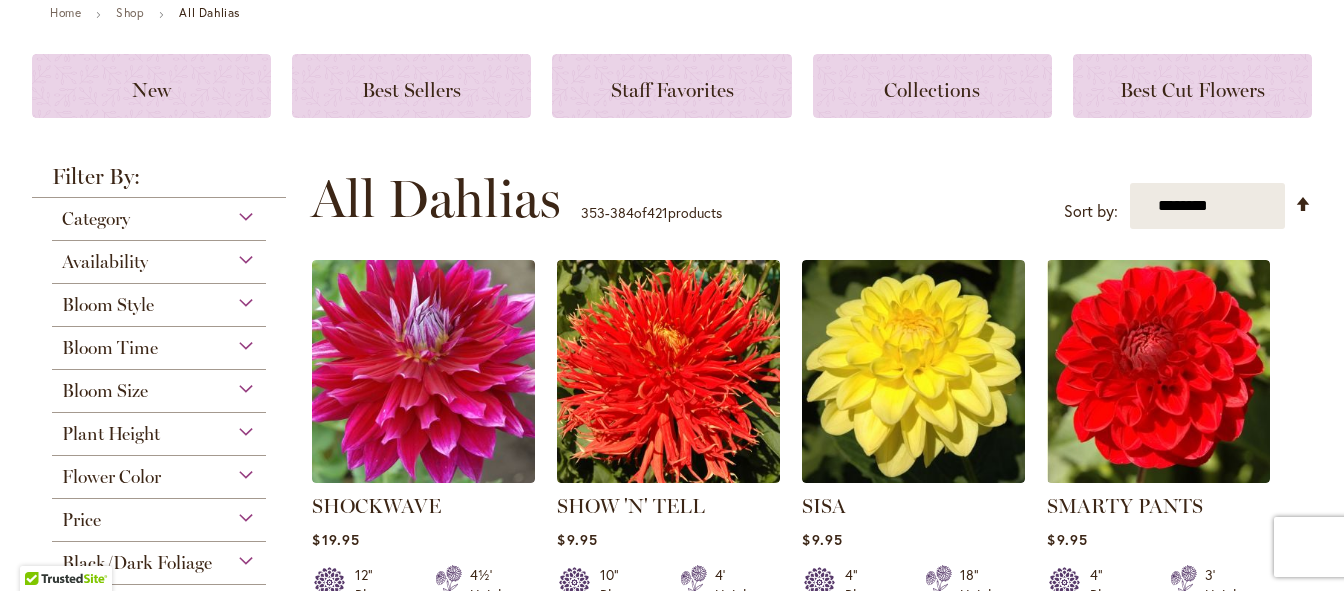 click on "Bloom Size" at bounding box center (159, 386) 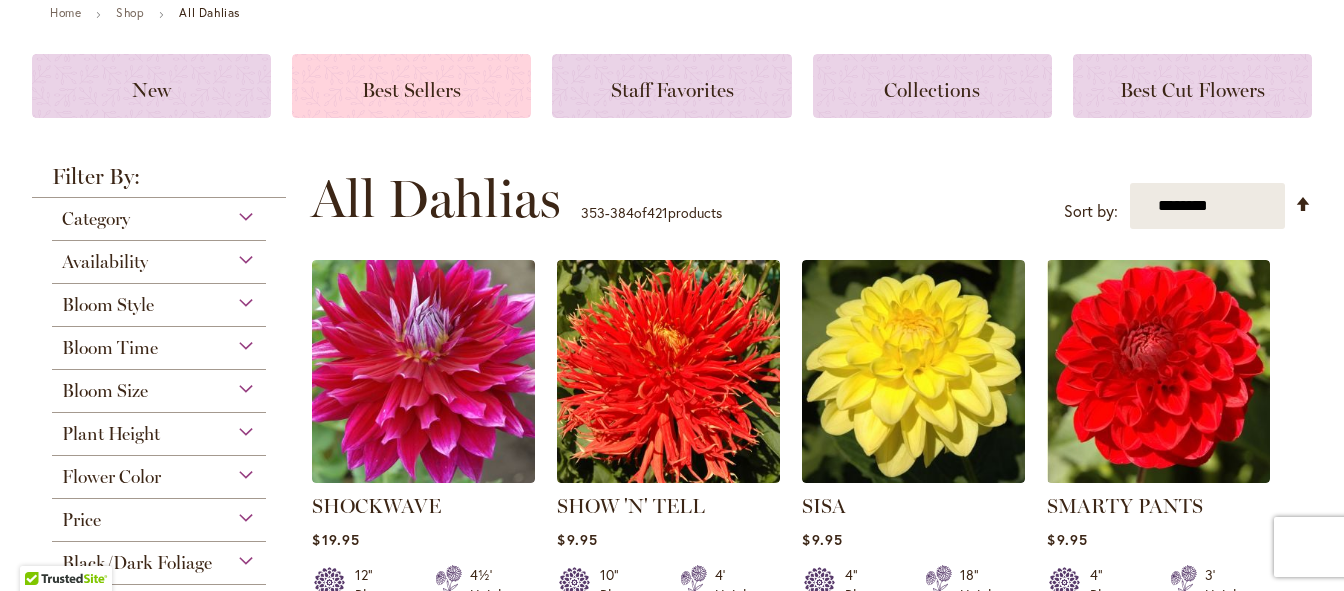 click on "Best Sellers" 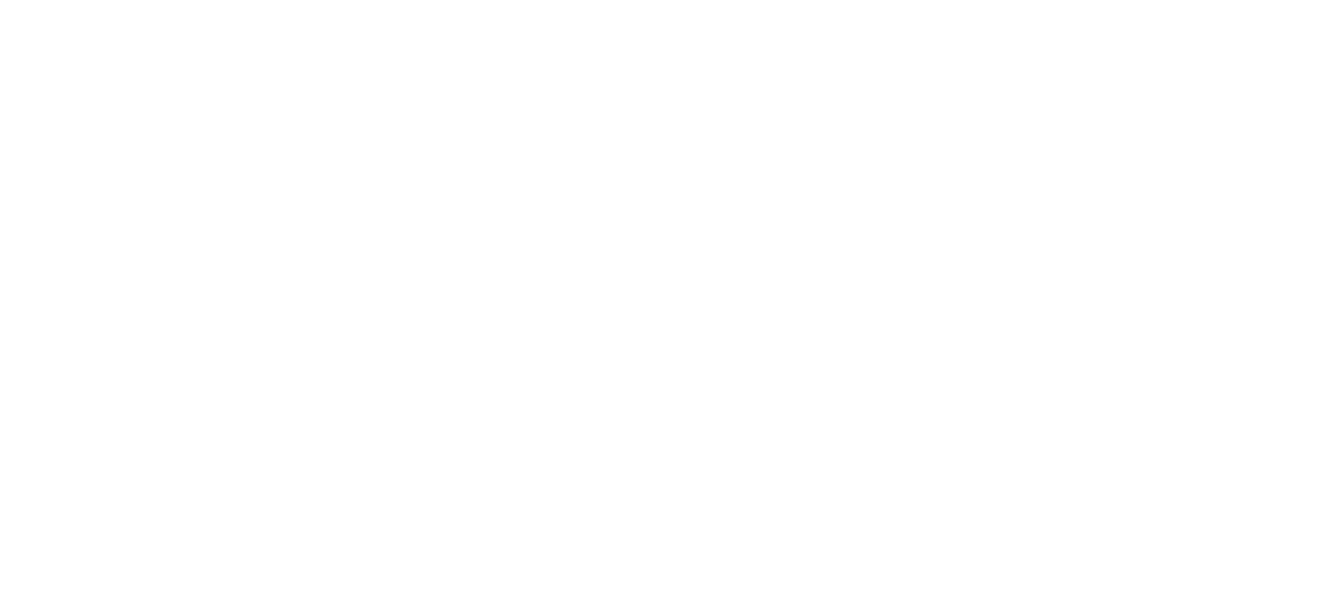 scroll, scrollTop: 0, scrollLeft: 0, axis: both 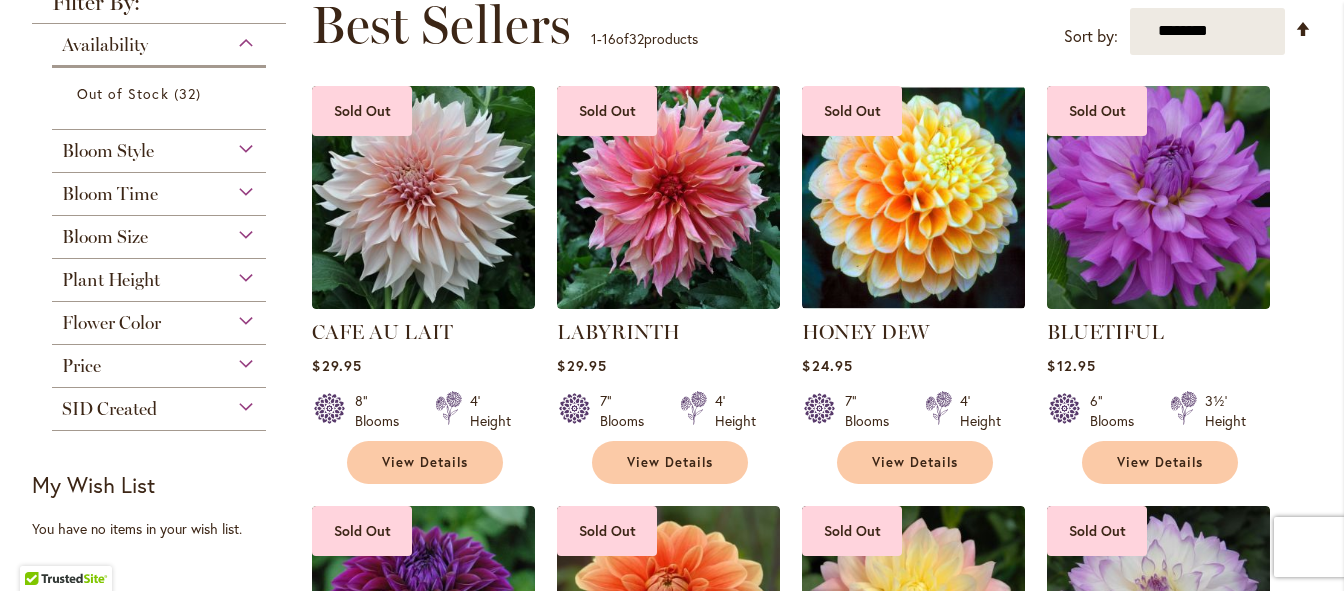 click on "Bloom Size" at bounding box center (159, 232) 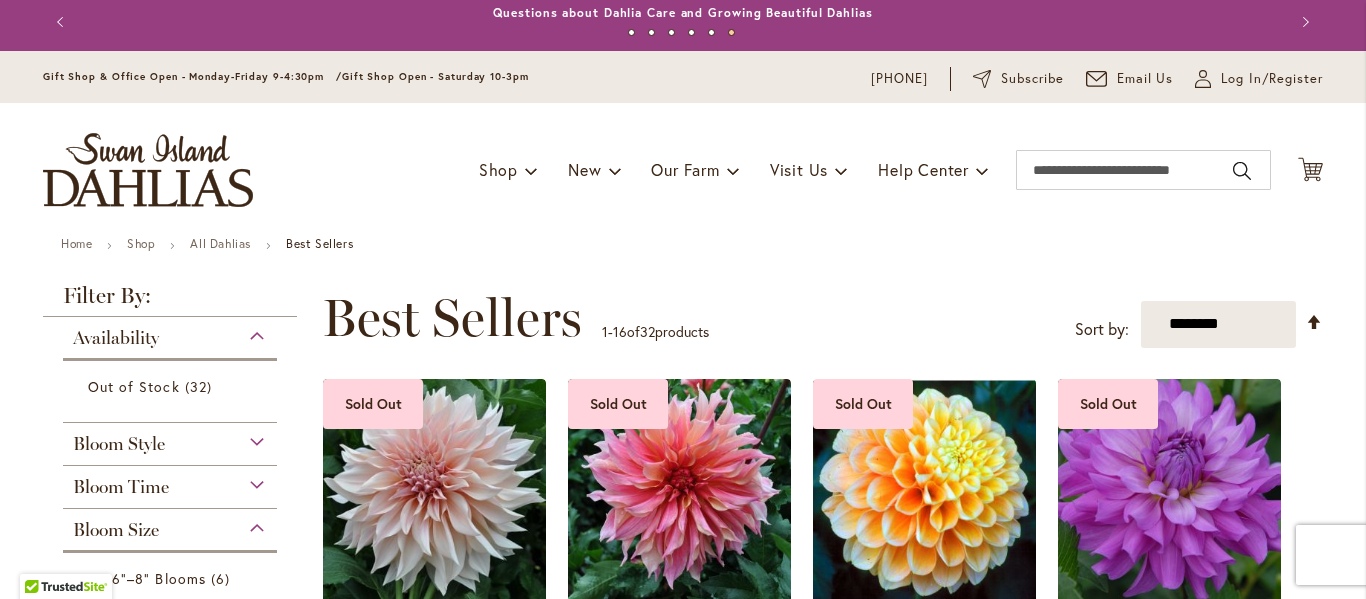 scroll, scrollTop: 0, scrollLeft: 0, axis: both 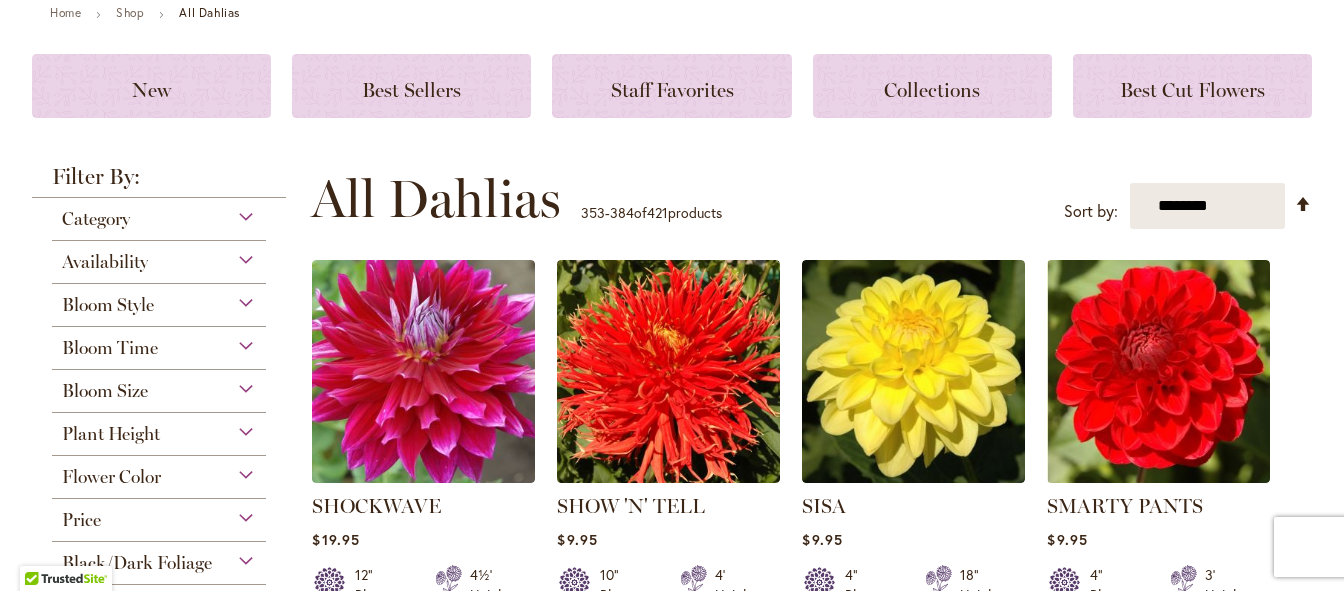 click on "Bloom Size" at bounding box center [159, 386] 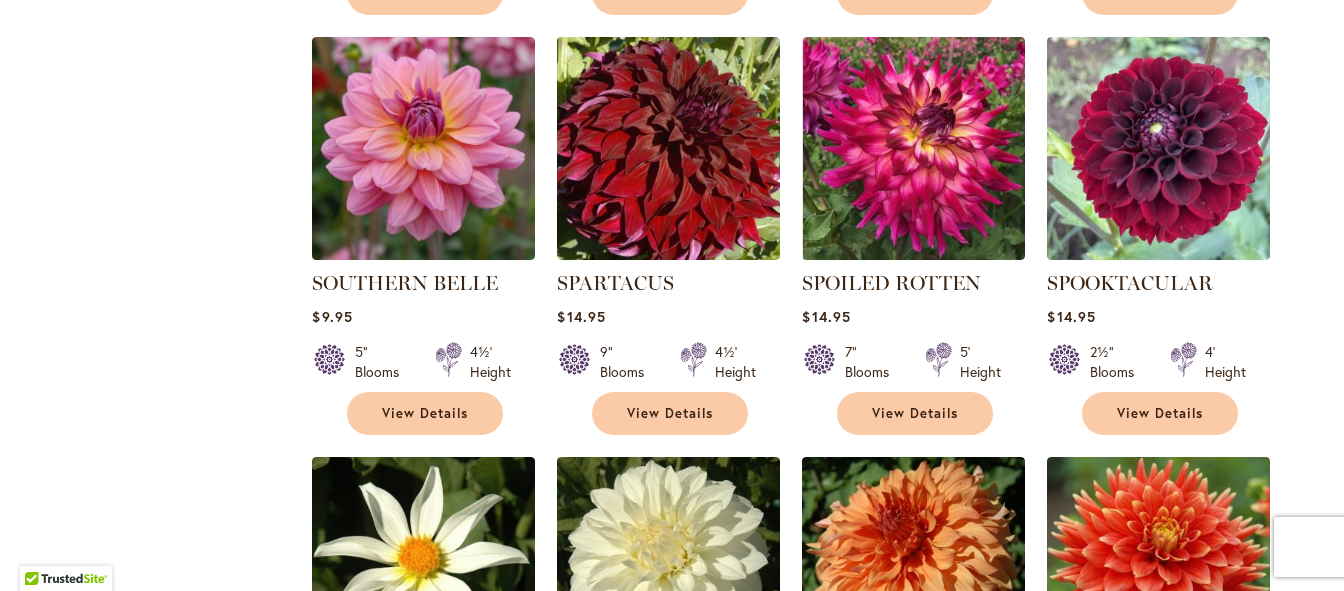 scroll, scrollTop: 1200, scrollLeft: 0, axis: vertical 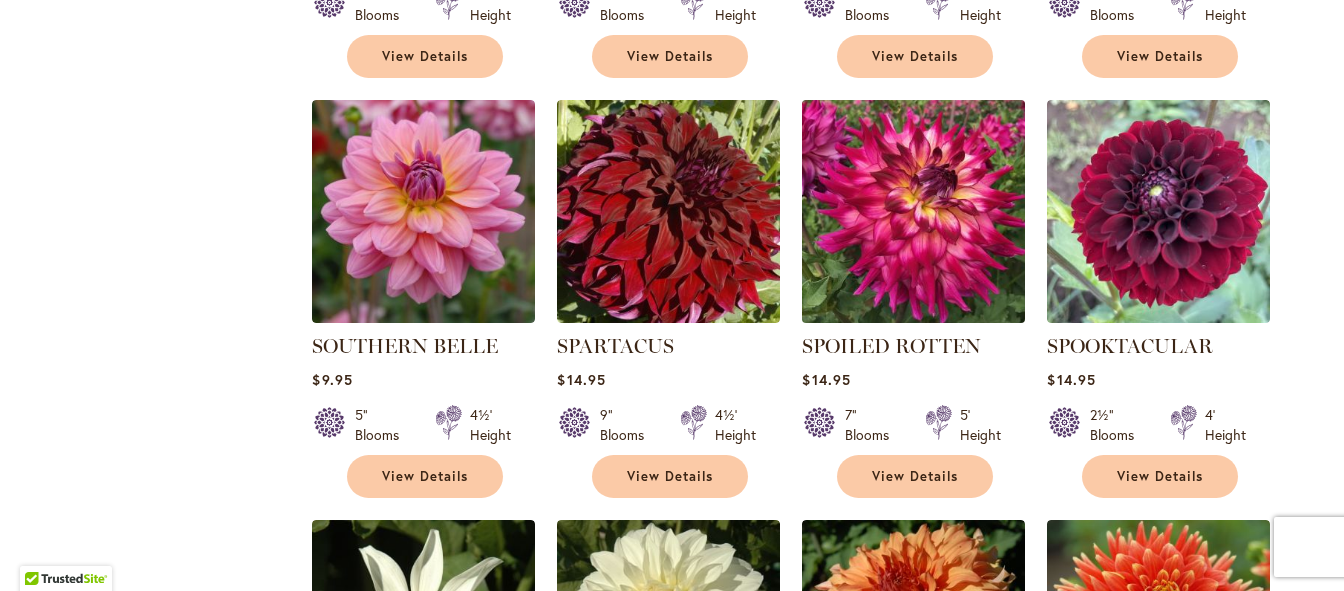click at bounding box center [914, 212] 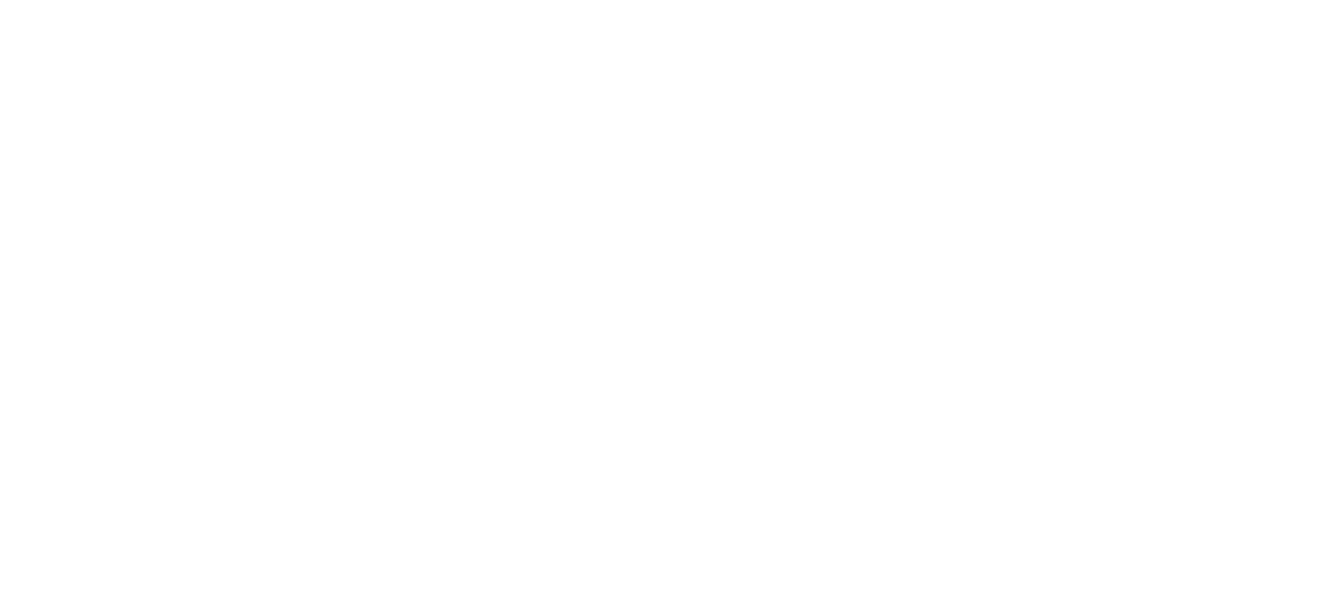 scroll, scrollTop: 0, scrollLeft: 0, axis: both 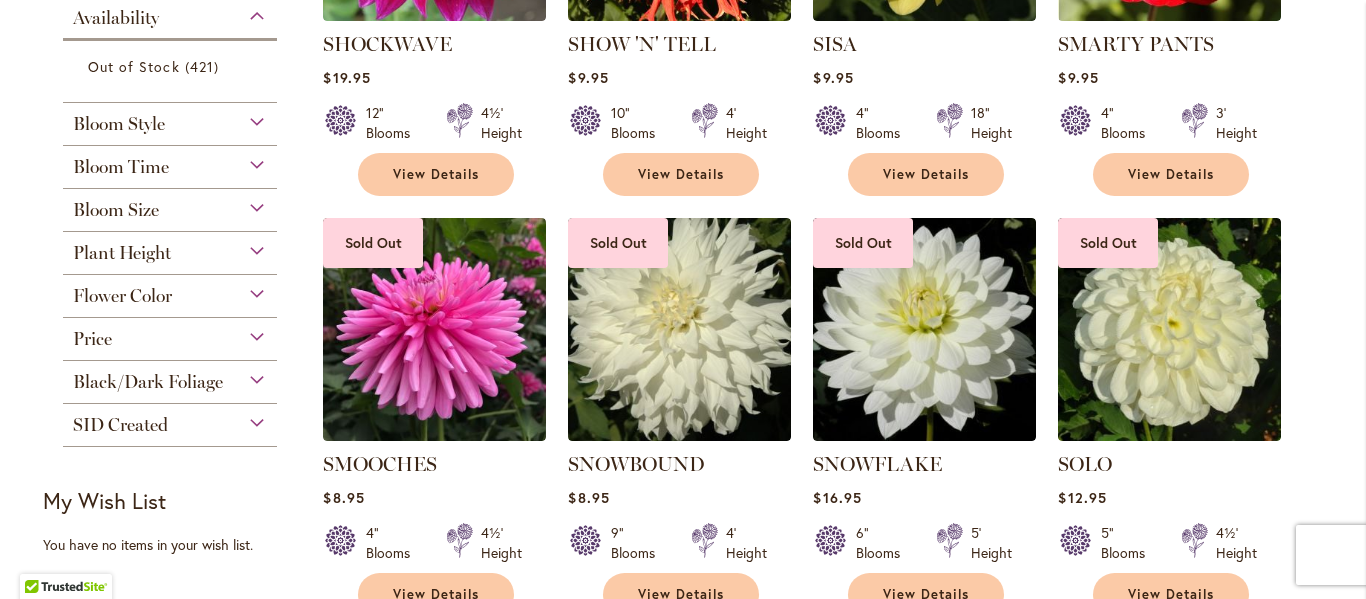 click on "Bloom Size" at bounding box center [170, 205] 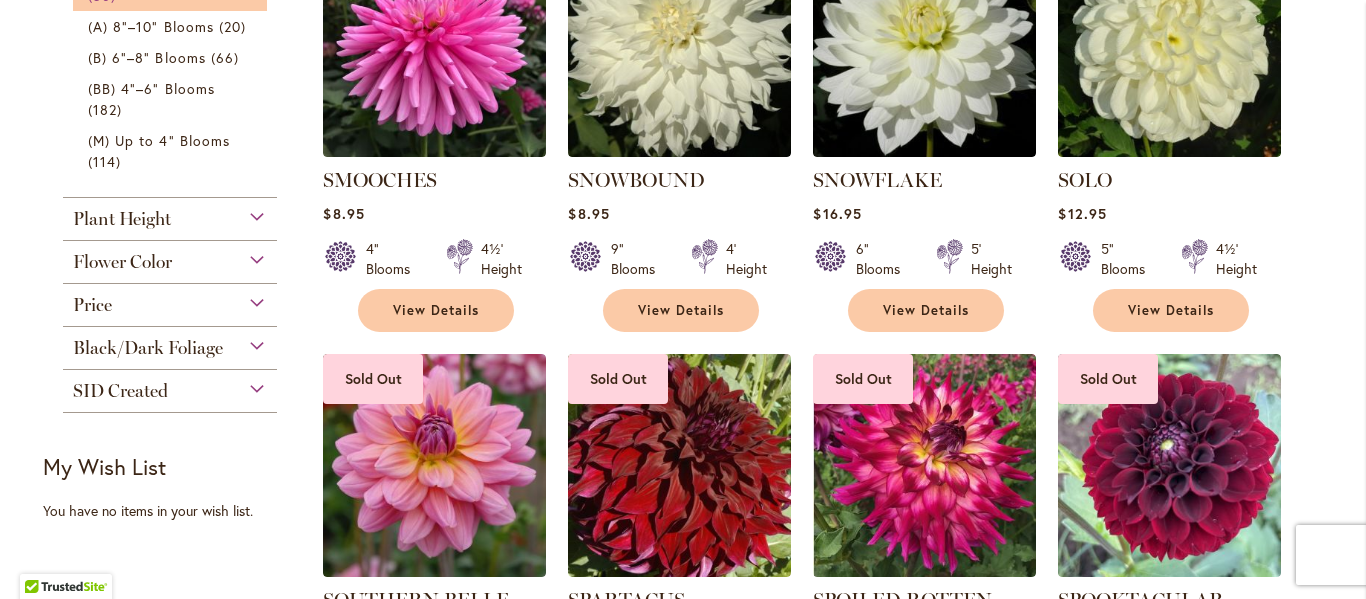 click on "(AA) Over 10" Blooms" at bounding box center (164, -26) 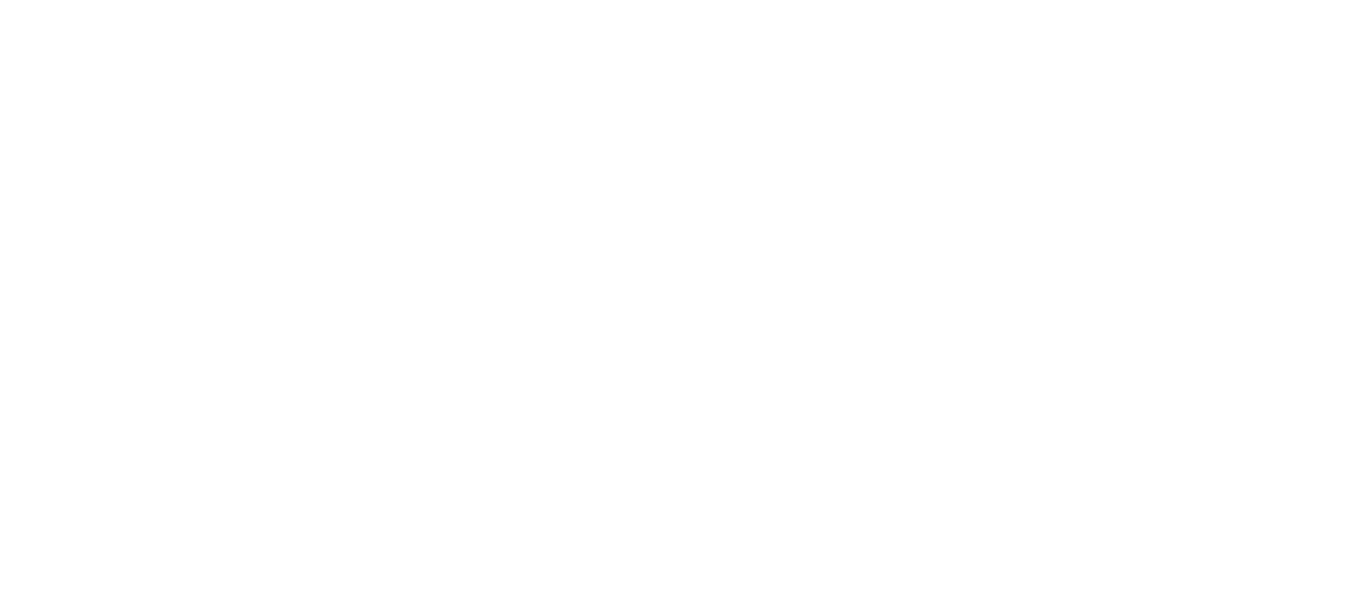 scroll, scrollTop: 0, scrollLeft: 0, axis: both 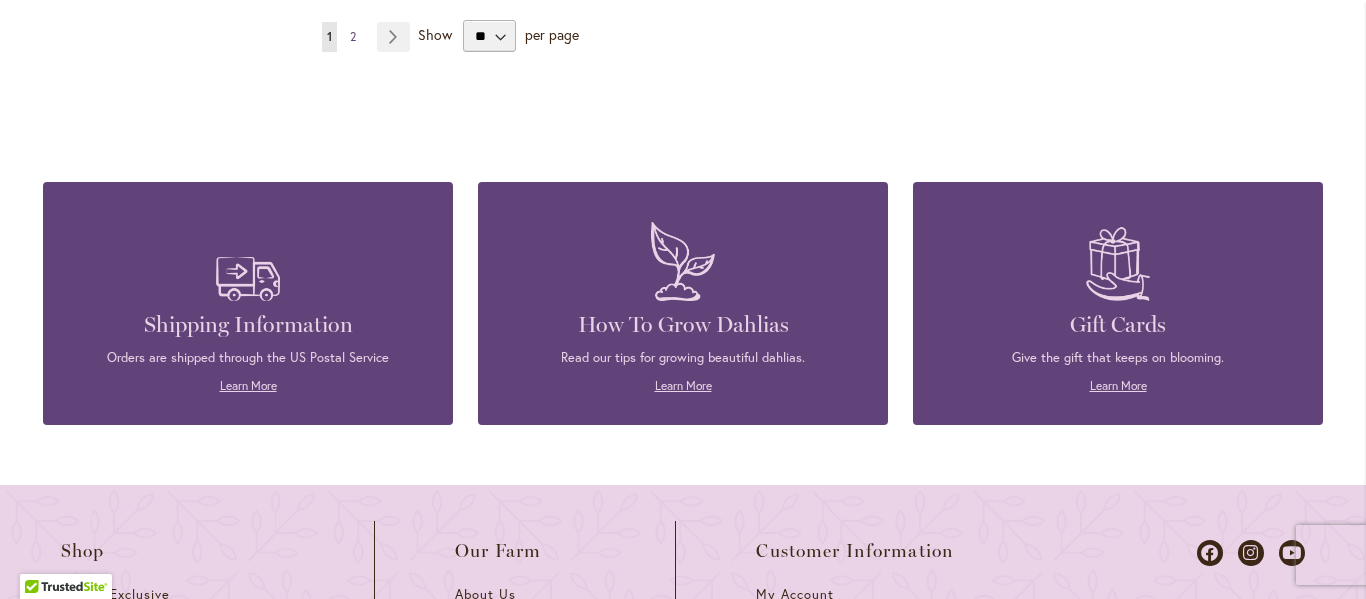 click on "2" at bounding box center (353, 36) 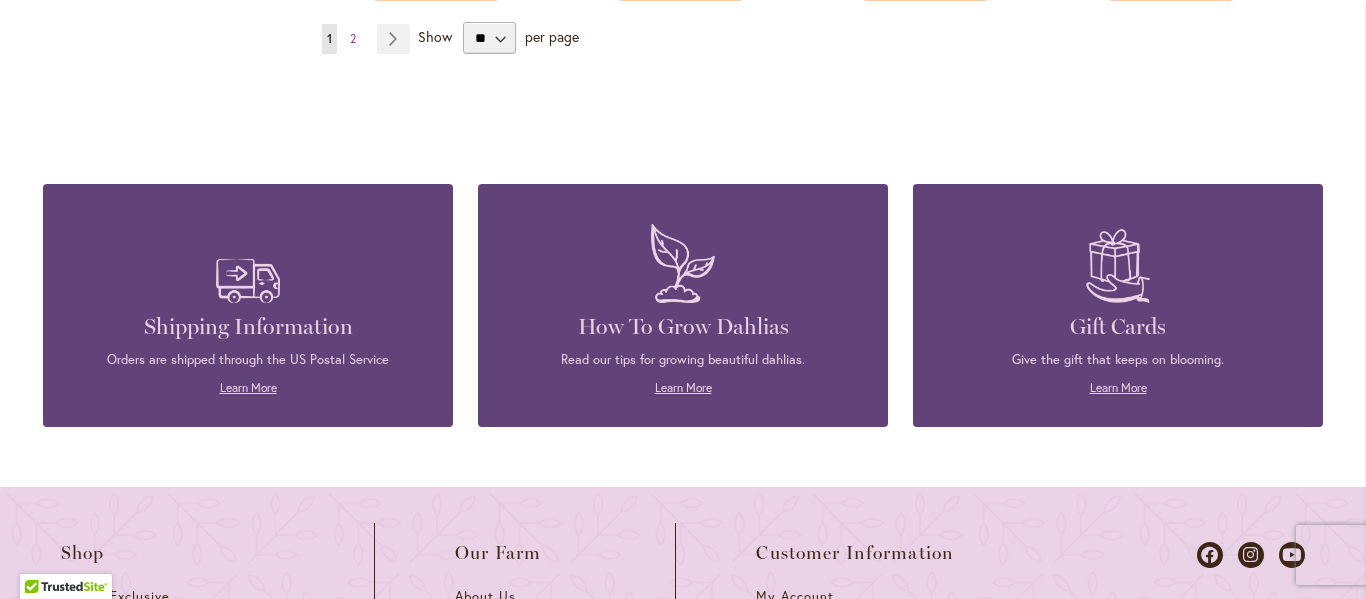 scroll, scrollTop: 3815, scrollLeft: 0, axis: vertical 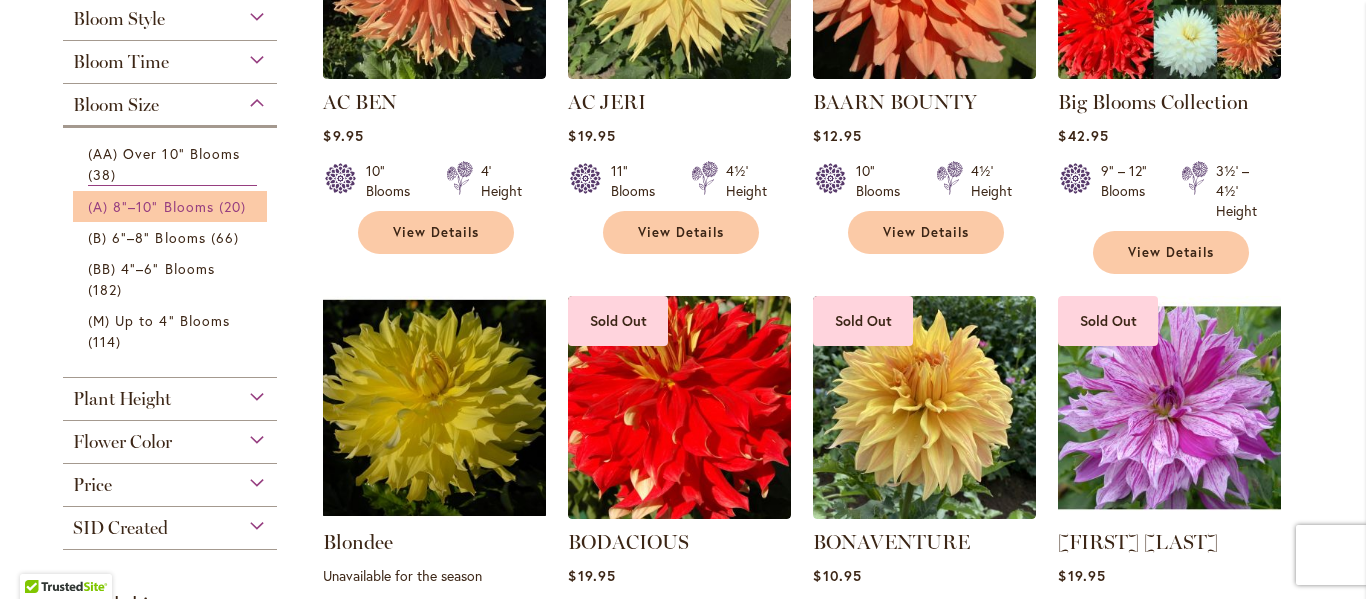 click on "(A) 8"–10" Blooms" at bounding box center (151, 206) 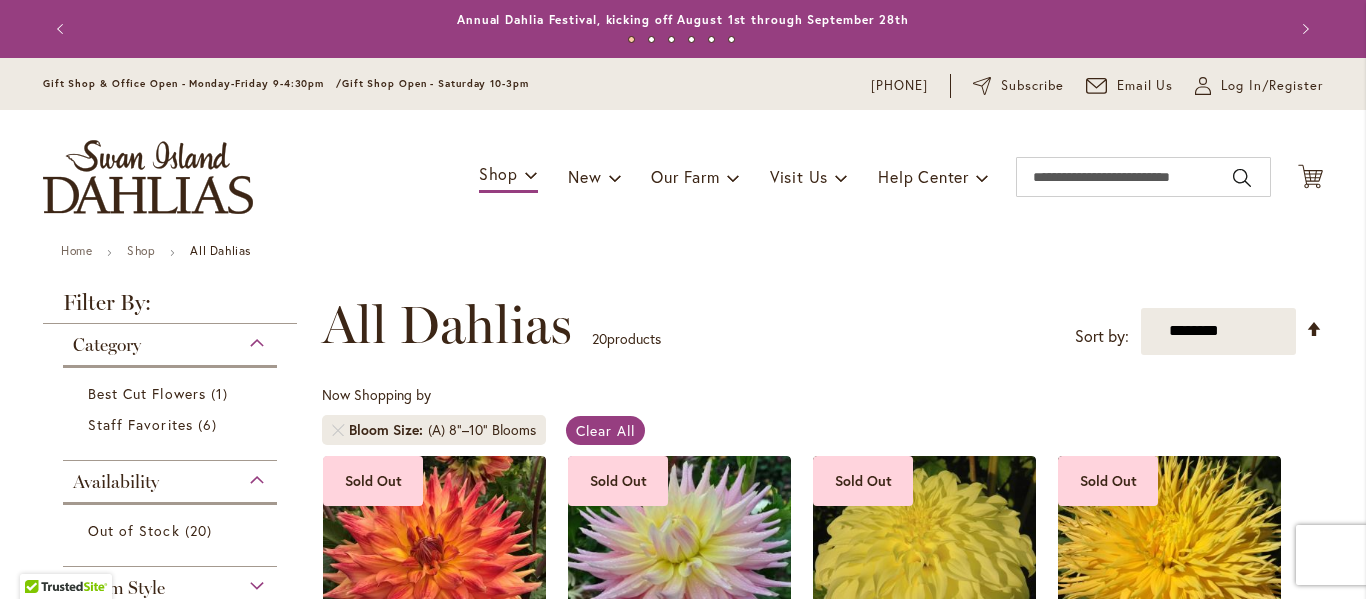 scroll, scrollTop: 0, scrollLeft: 0, axis: both 